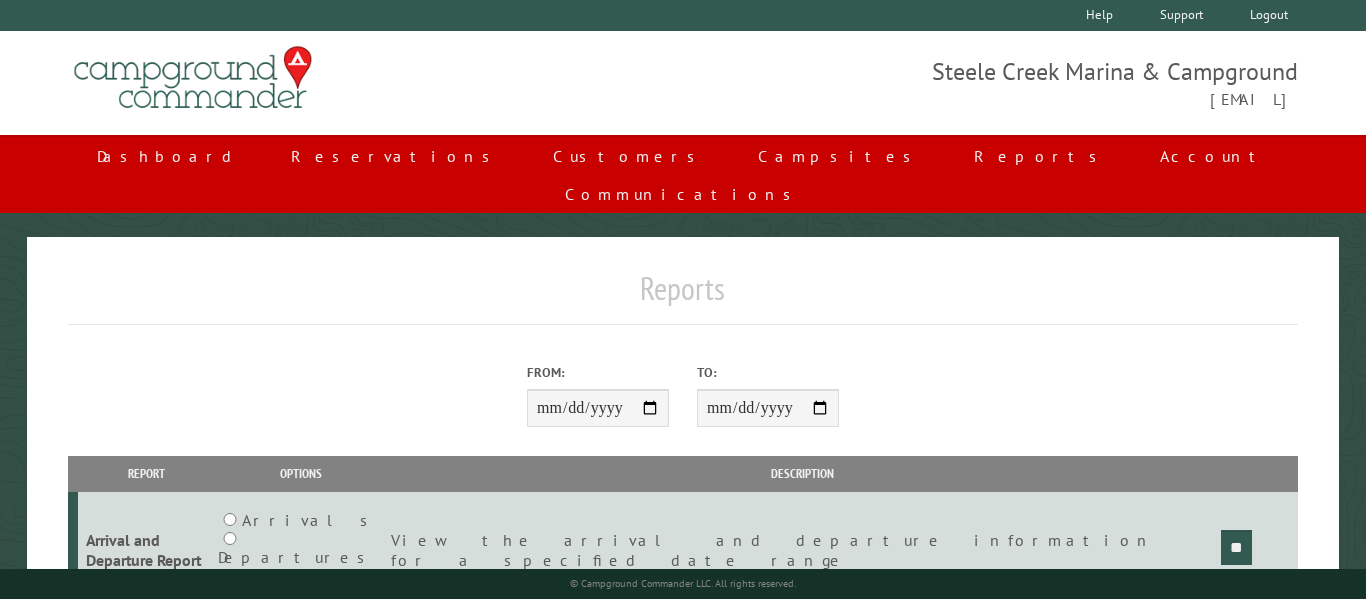 scroll, scrollTop: 0, scrollLeft: 0, axis: both 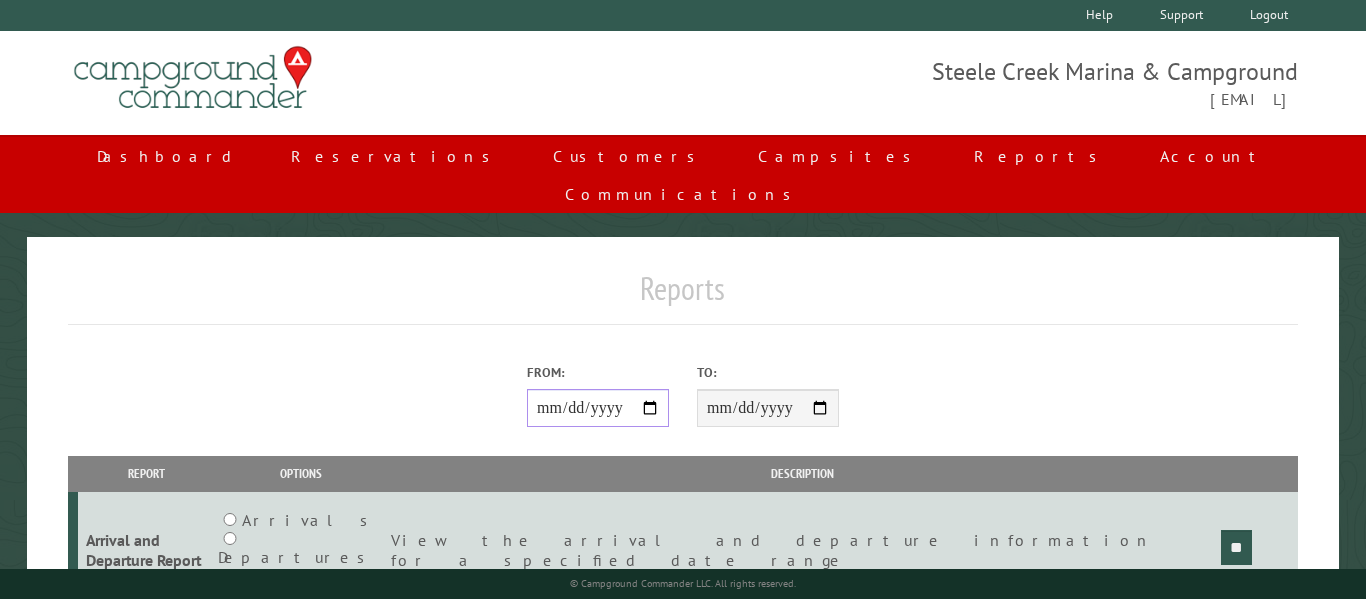 click on "From:" at bounding box center (598, 408) 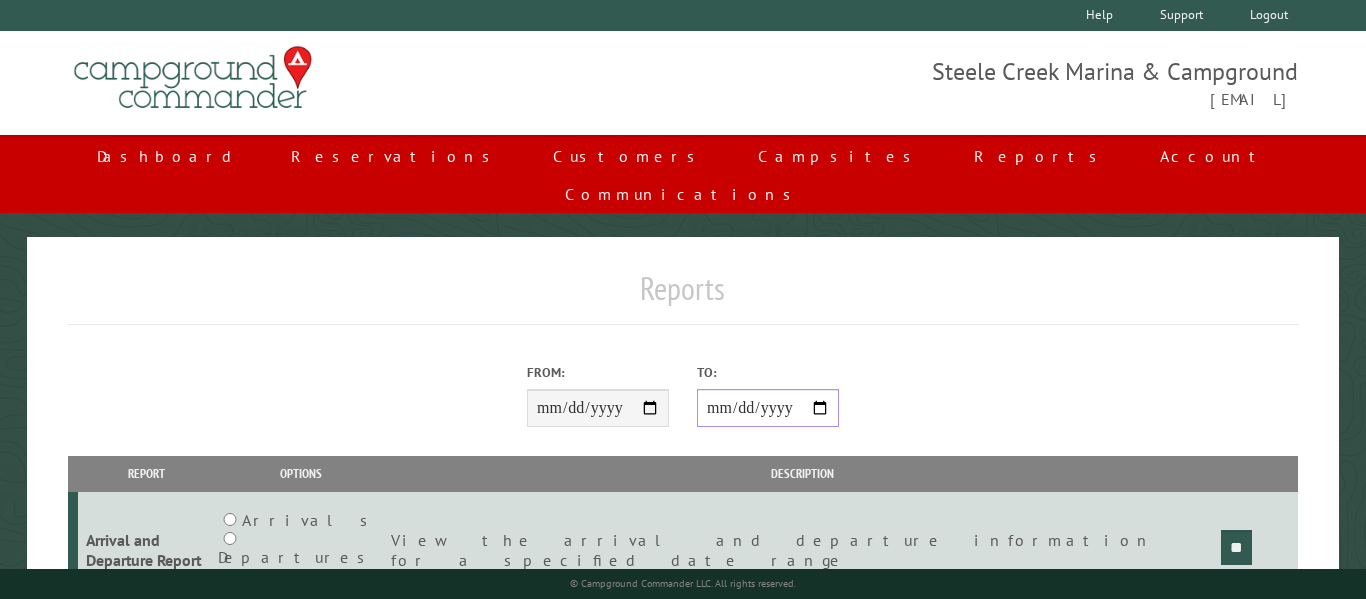 click on "**********" at bounding box center [768, 408] 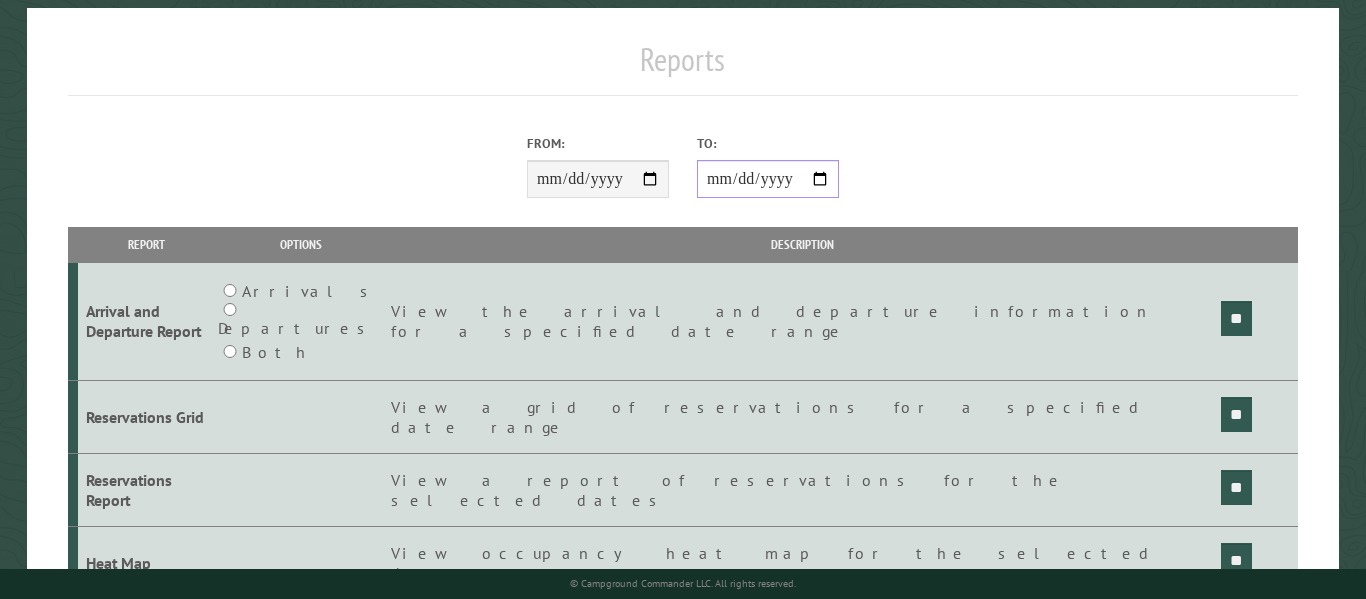 scroll, scrollTop: 257, scrollLeft: 0, axis: vertical 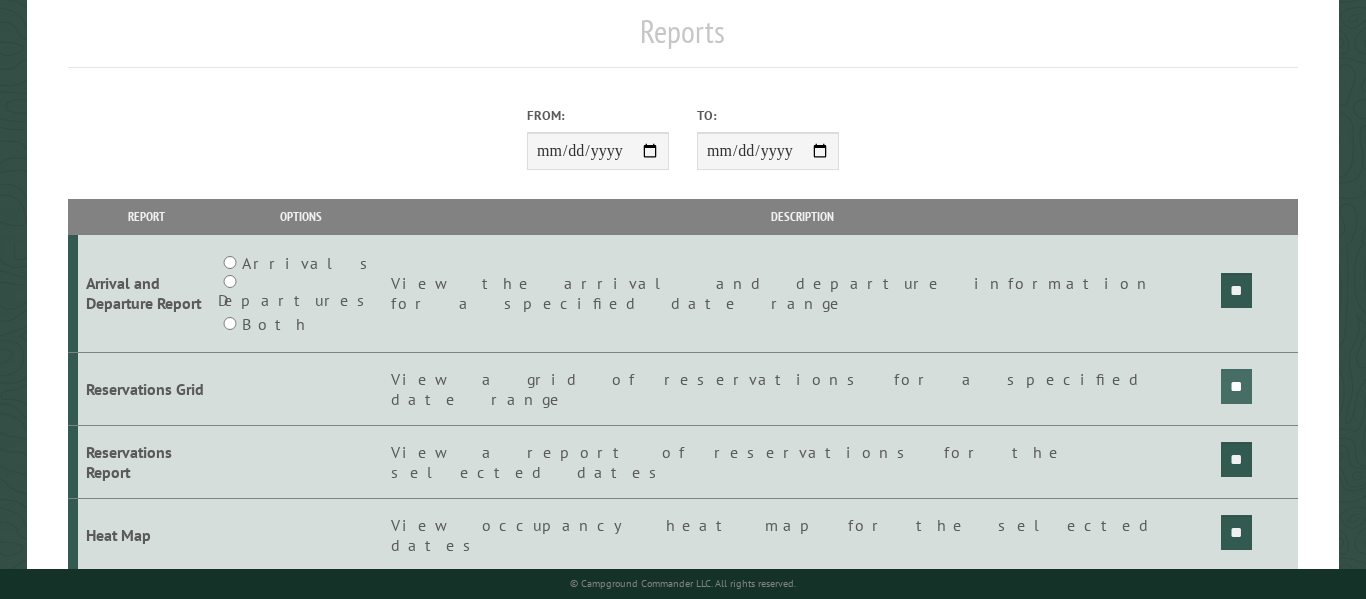 click on "**" at bounding box center (1236, 290) 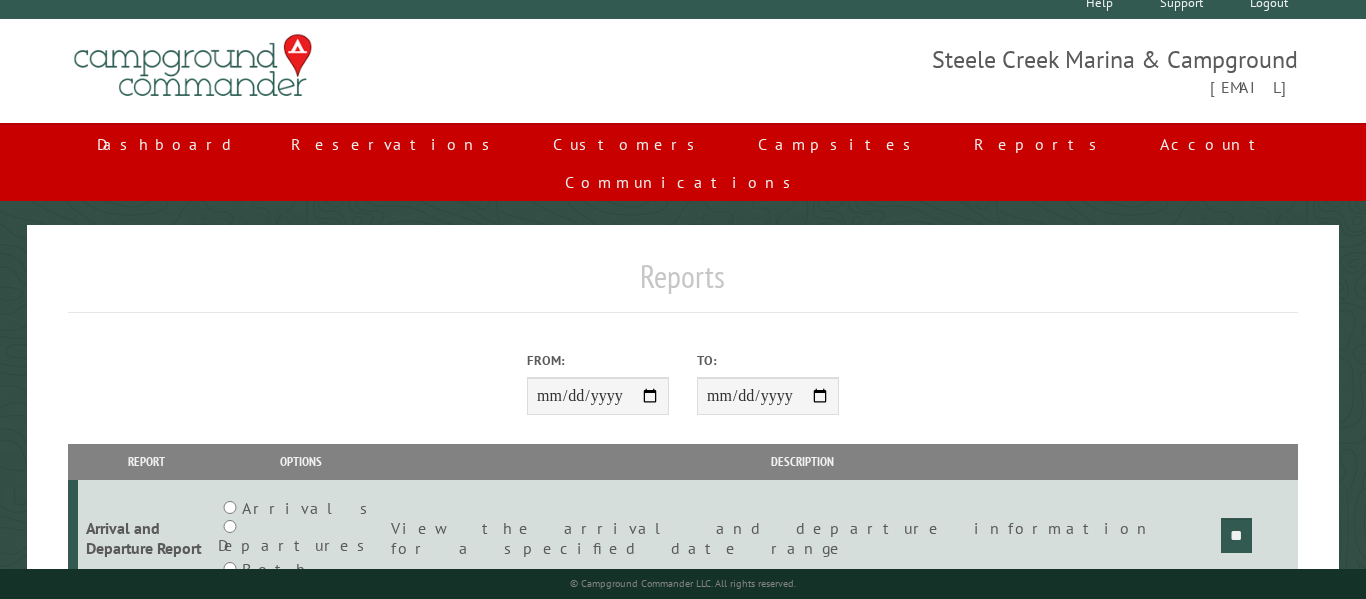 scroll, scrollTop: 0, scrollLeft: 0, axis: both 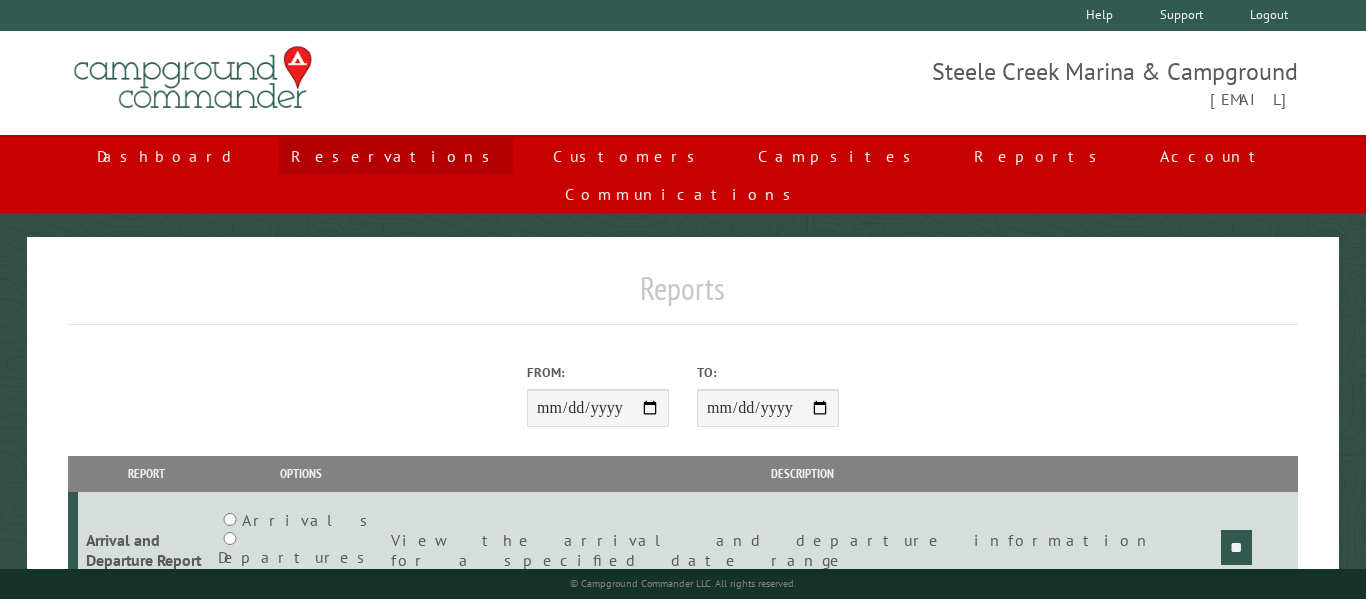 click on "Reservations" at bounding box center (396, 156) 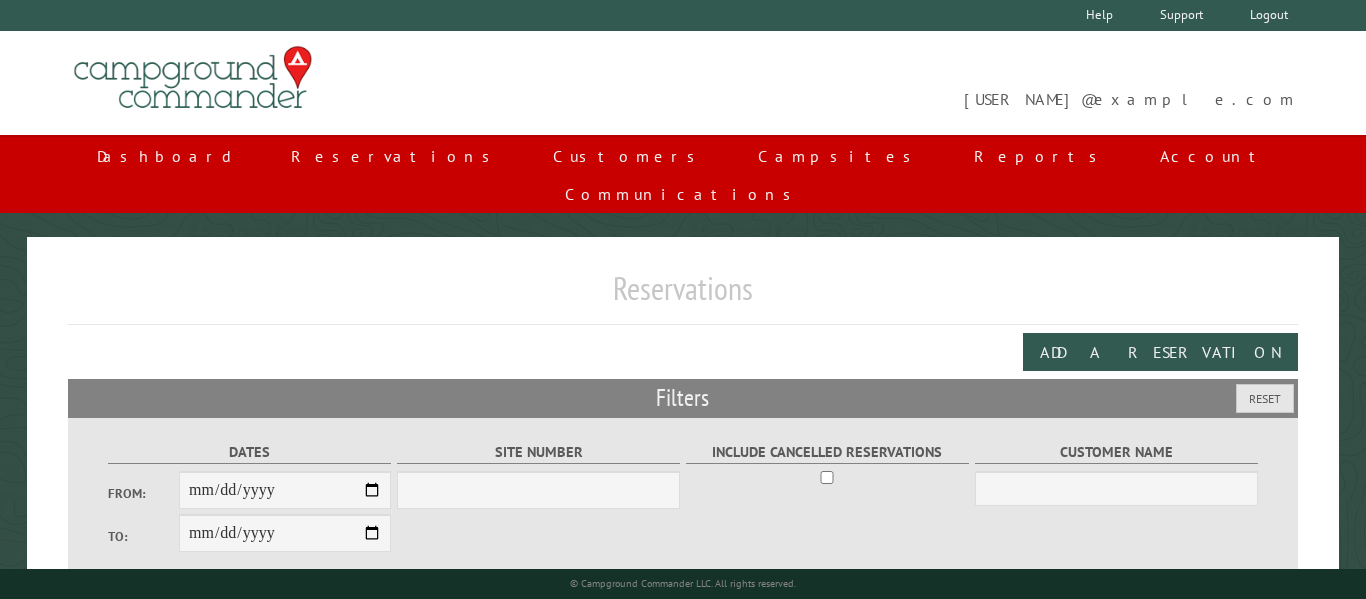 scroll, scrollTop: 0, scrollLeft: 0, axis: both 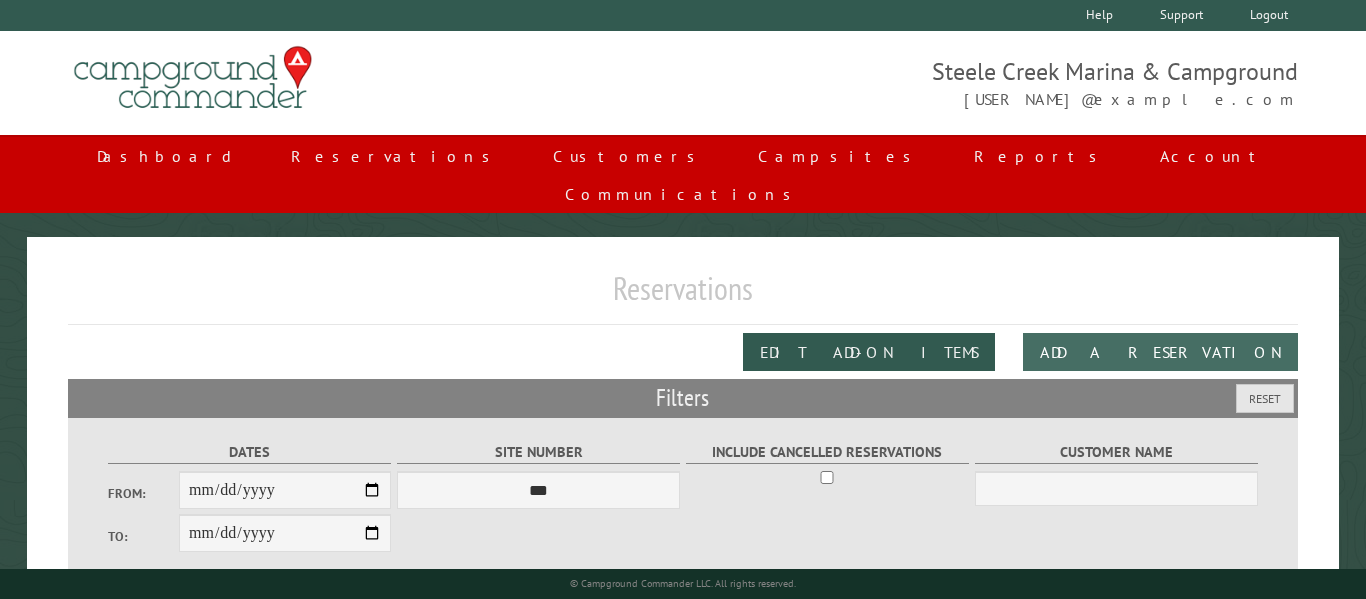 click on "Add a Reservation" at bounding box center (1160, 352) 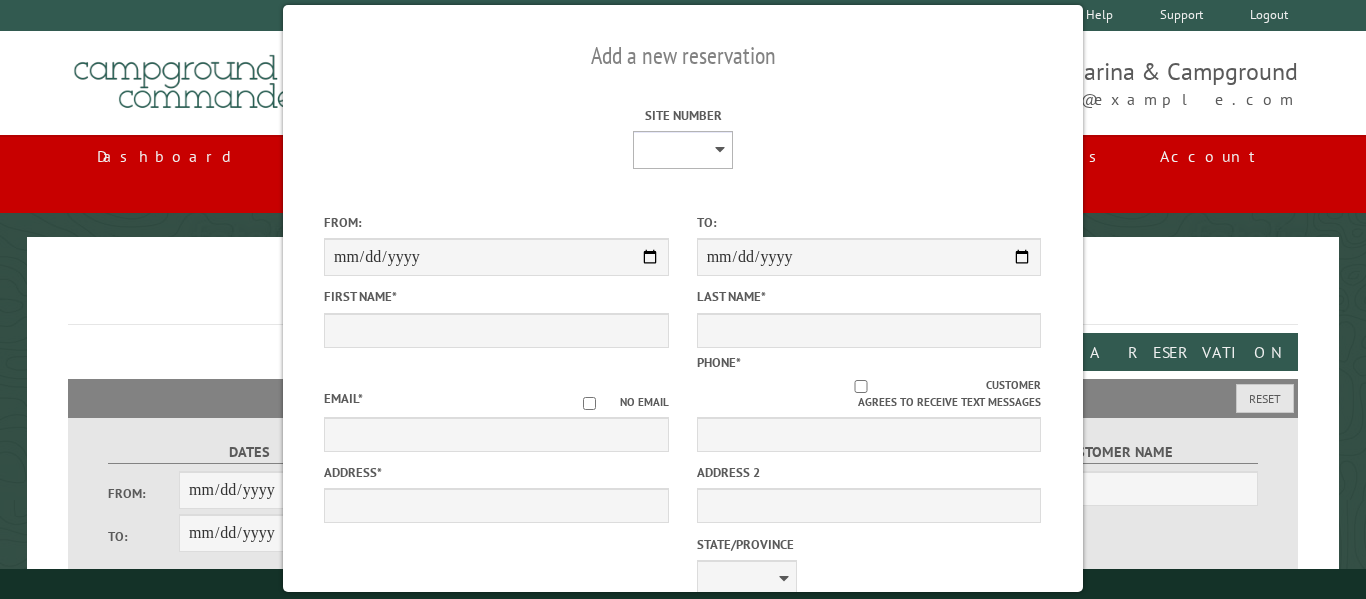 click on "*** *** *** *** *** *** *** **** **** **** **** **** **** **** **** **** **** **** **** **** **** **** **** **** **** **** **** **** **** **** **** **** **** **** **** **** **** **** ***** **** **** ***** *** *** *** *** *** *** *** *** *** **** *** *** *** *** *** ***" at bounding box center [683, 150] 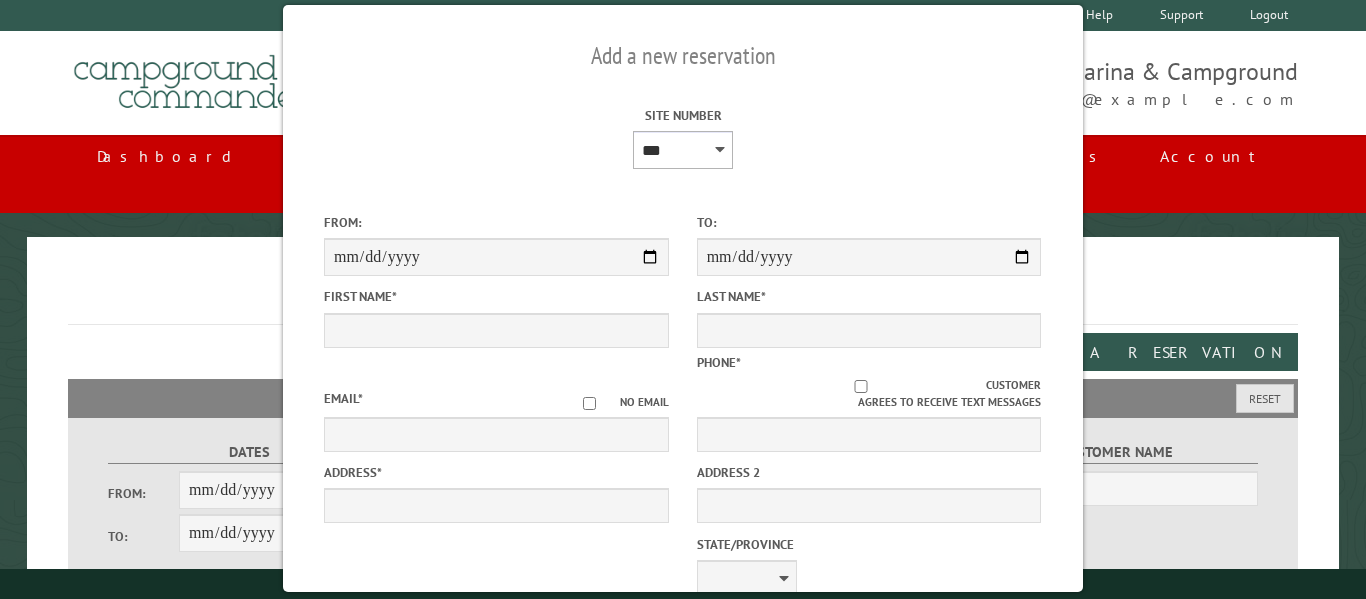 click on "*** *** *** *** *** *** *** **** **** **** **** **** **** **** **** **** **** **** **** **** **** **** **** **** **** **** **** **** **** **** **** **** **** **** **** **** **** **** ***** **** **** ***** *** *** *** *** *** *** *** *** *** **** *** *** *** *** *** ***" at bounding box center [683, 150] 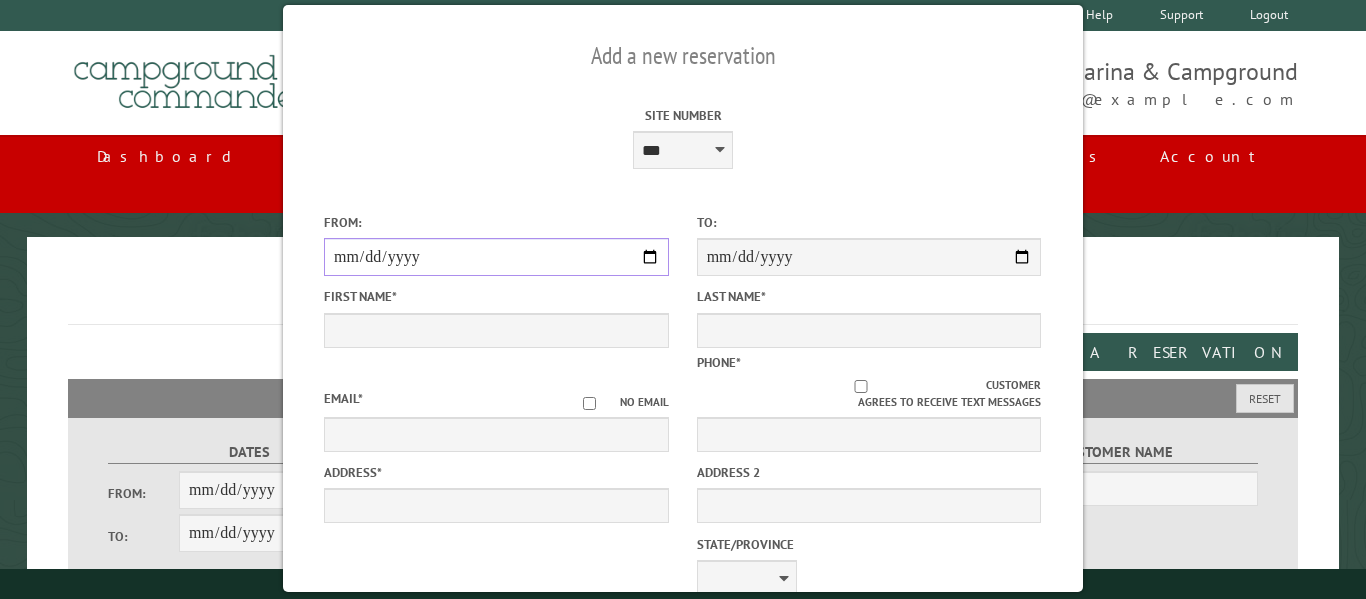 click on "From:" at bounding box center (496, 257) 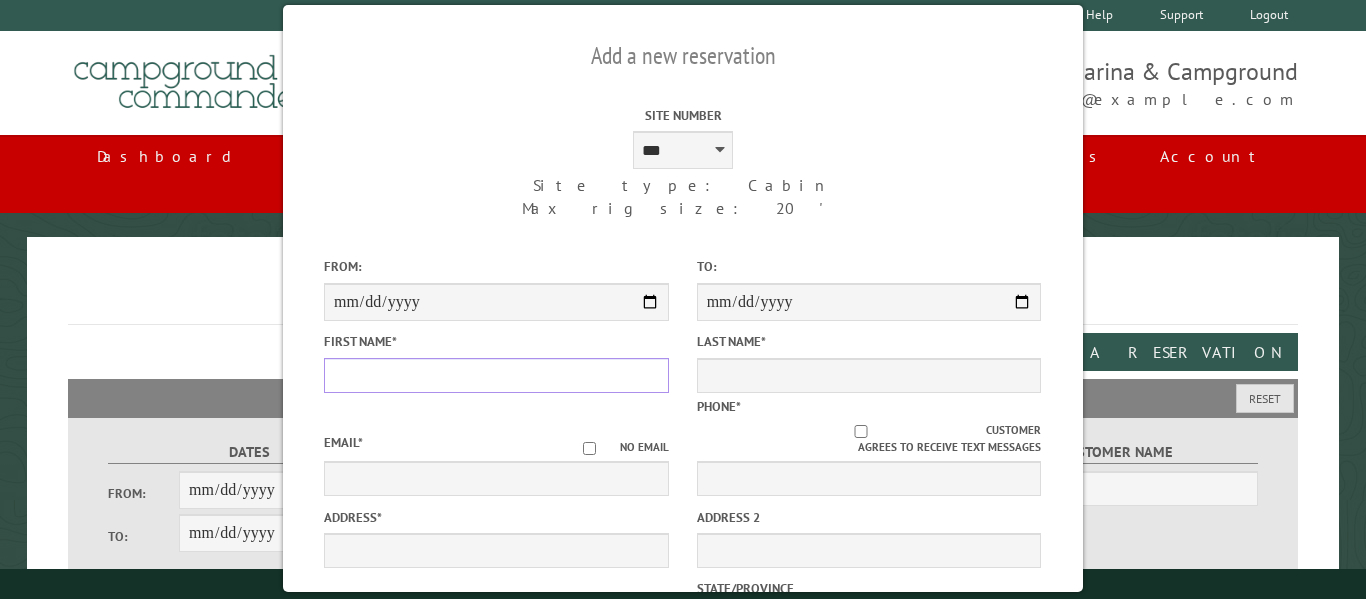 click on "First Name *" at bounding box center [496, 375] 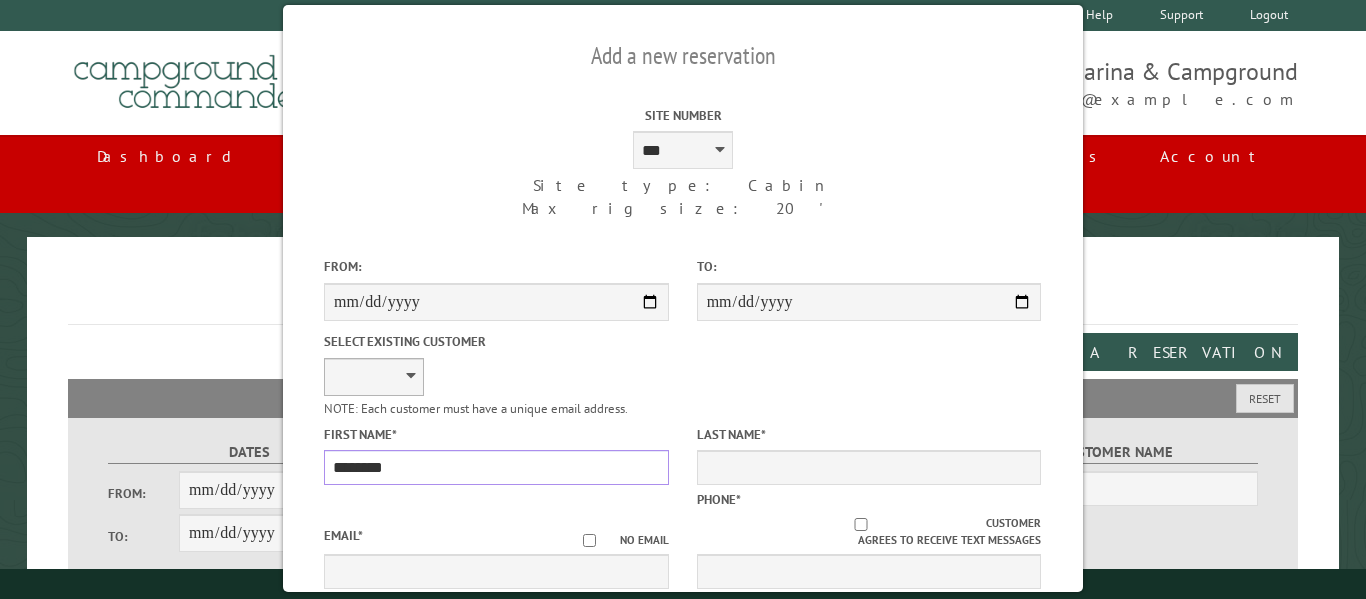 type on "********" 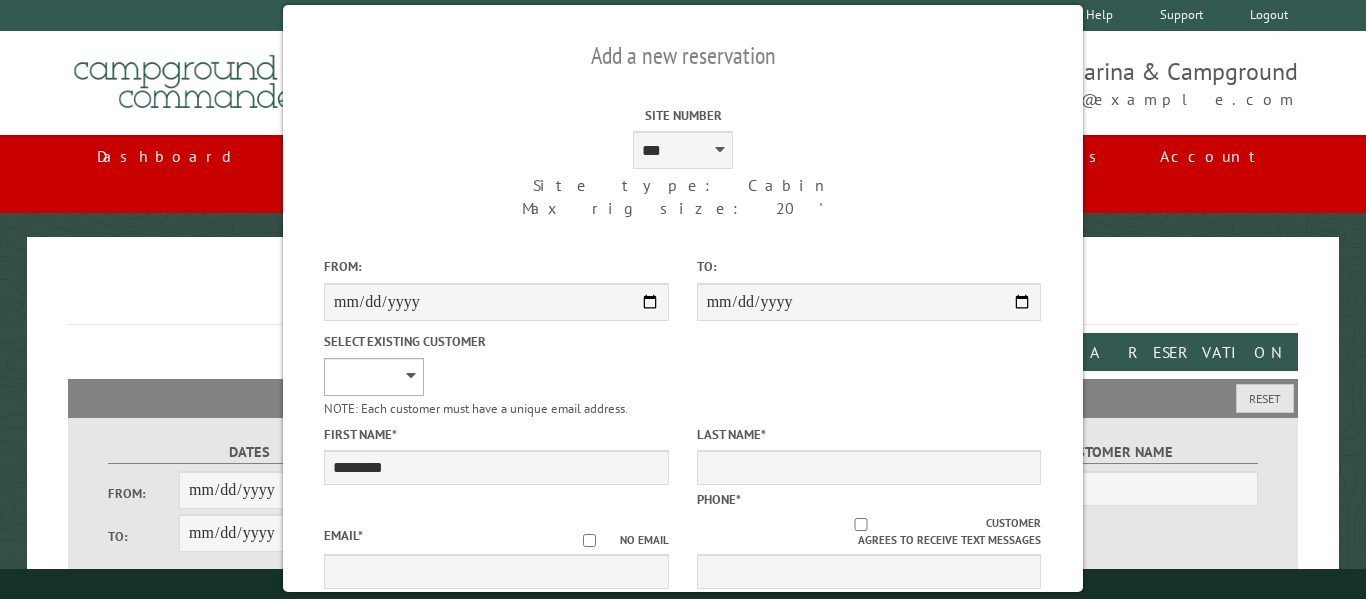 click on "**********" at bounding box center [374, 377] 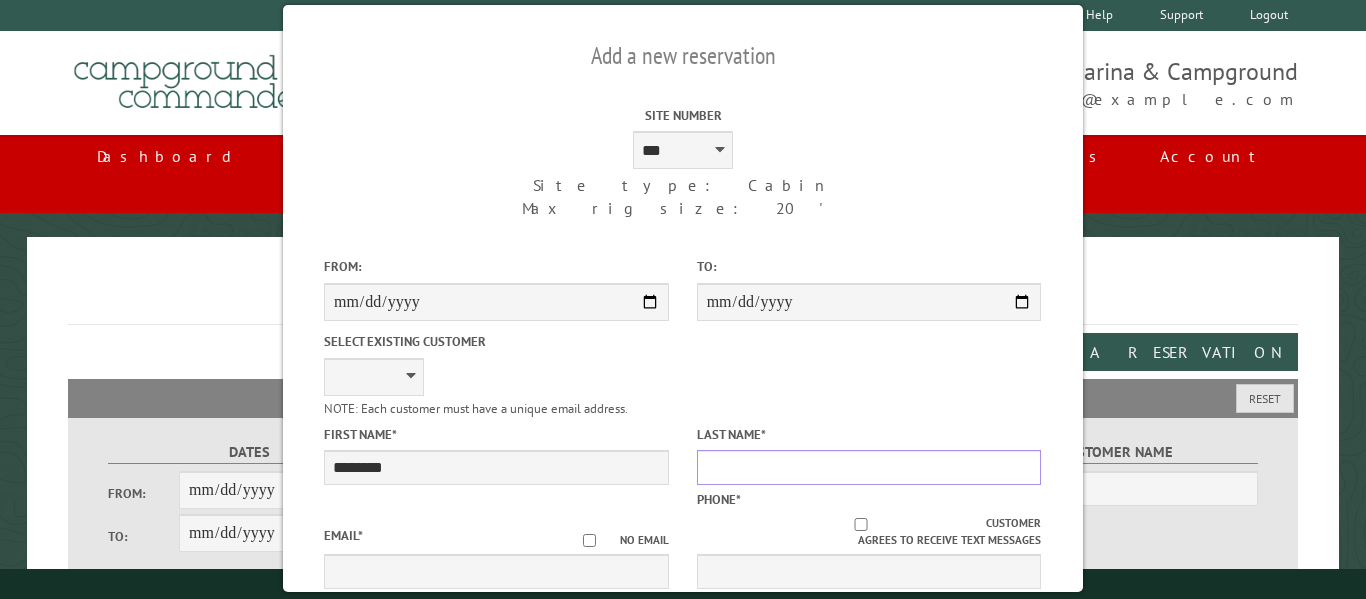 click on "Last Name *" at bounding box center [869, 467] 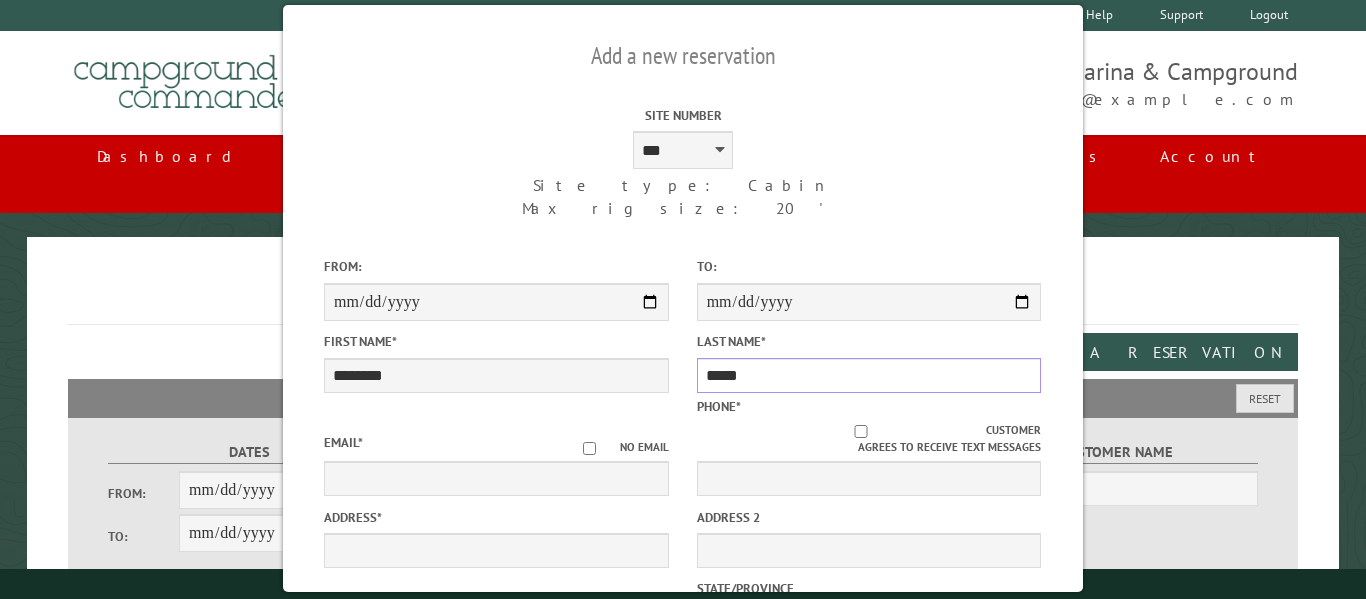 type on "*****" 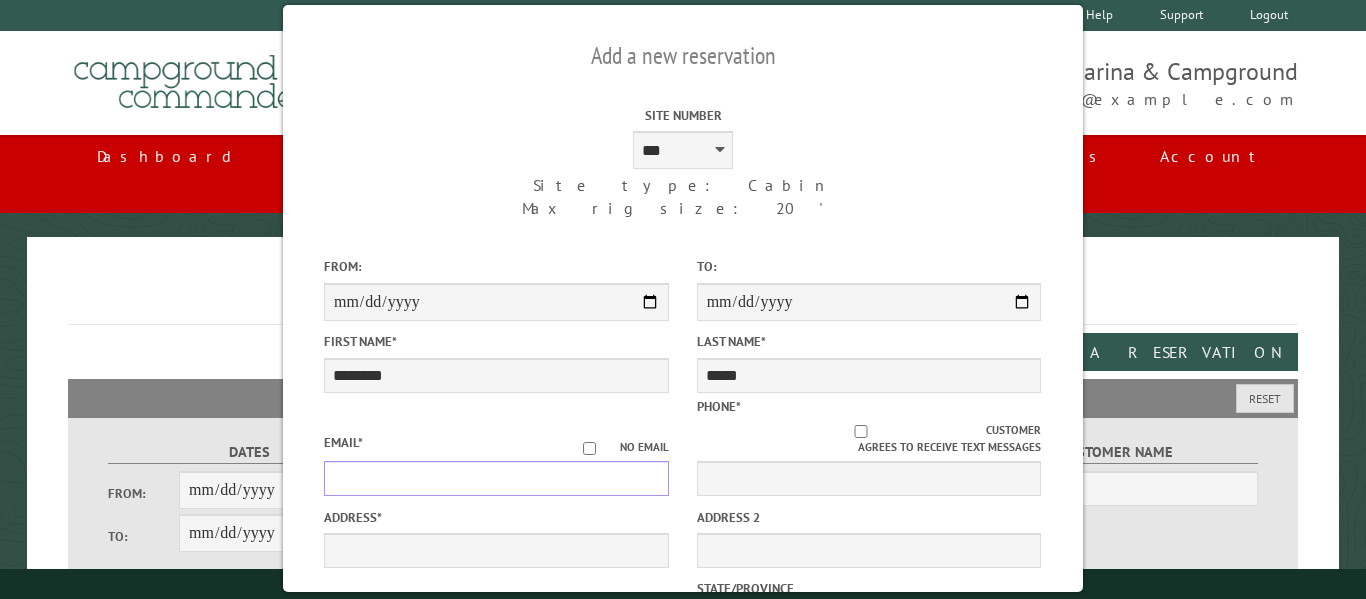 click on "Email *" at bounding box center [496, 478] 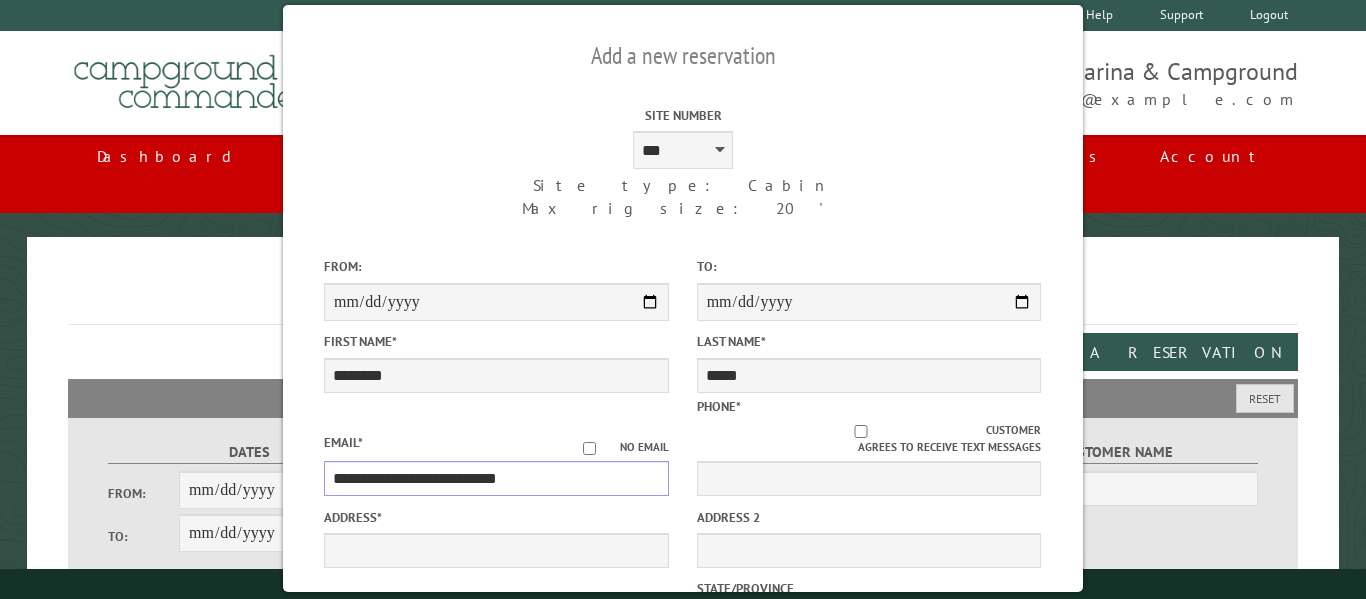 type on "**********" 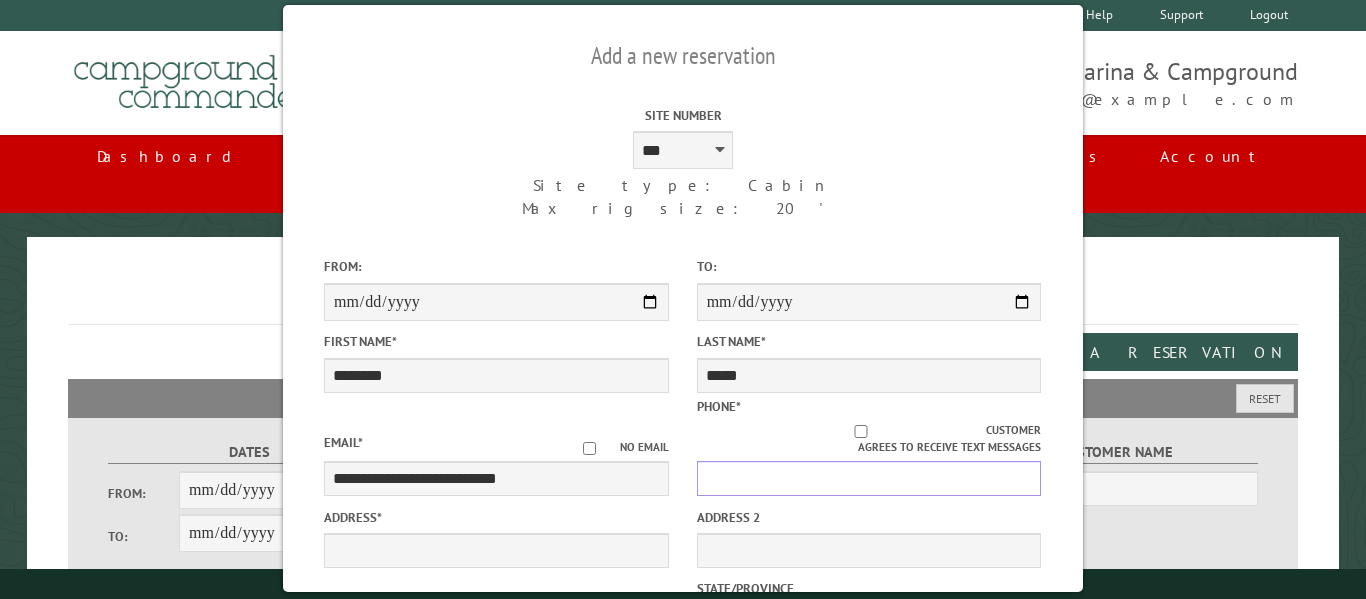 click on "Phone *" at bounding box center [869, 478] 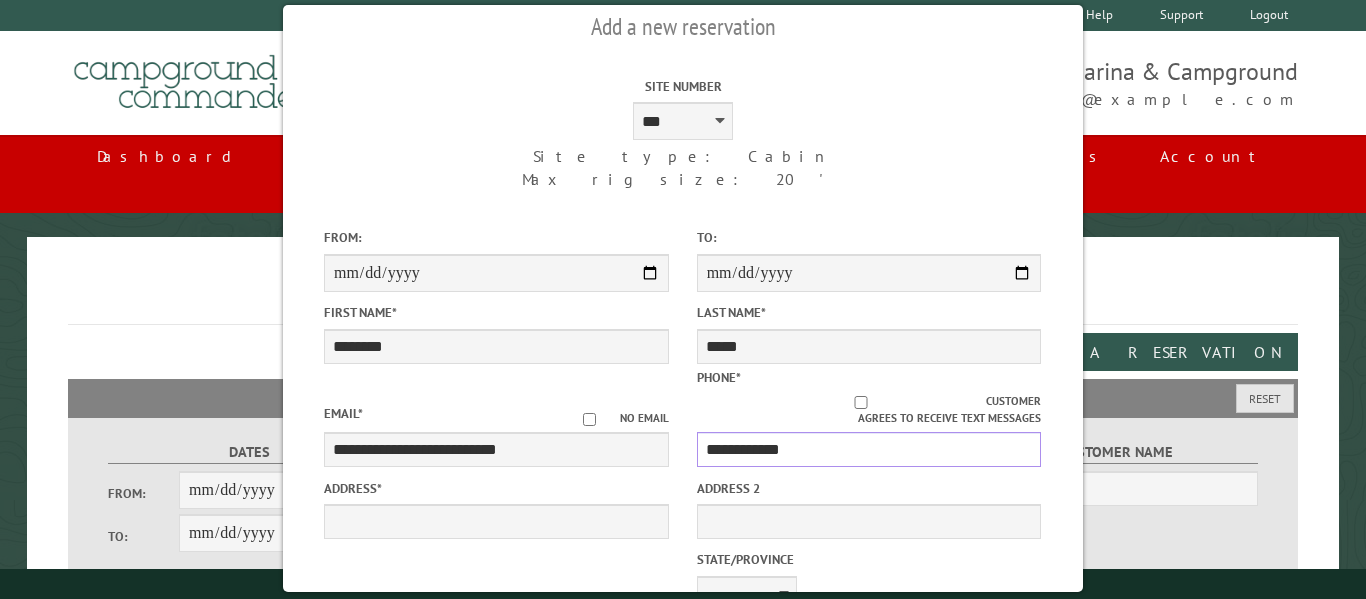 scroll, scrollTop: 31, scrollLeft: 0, axis: vertical 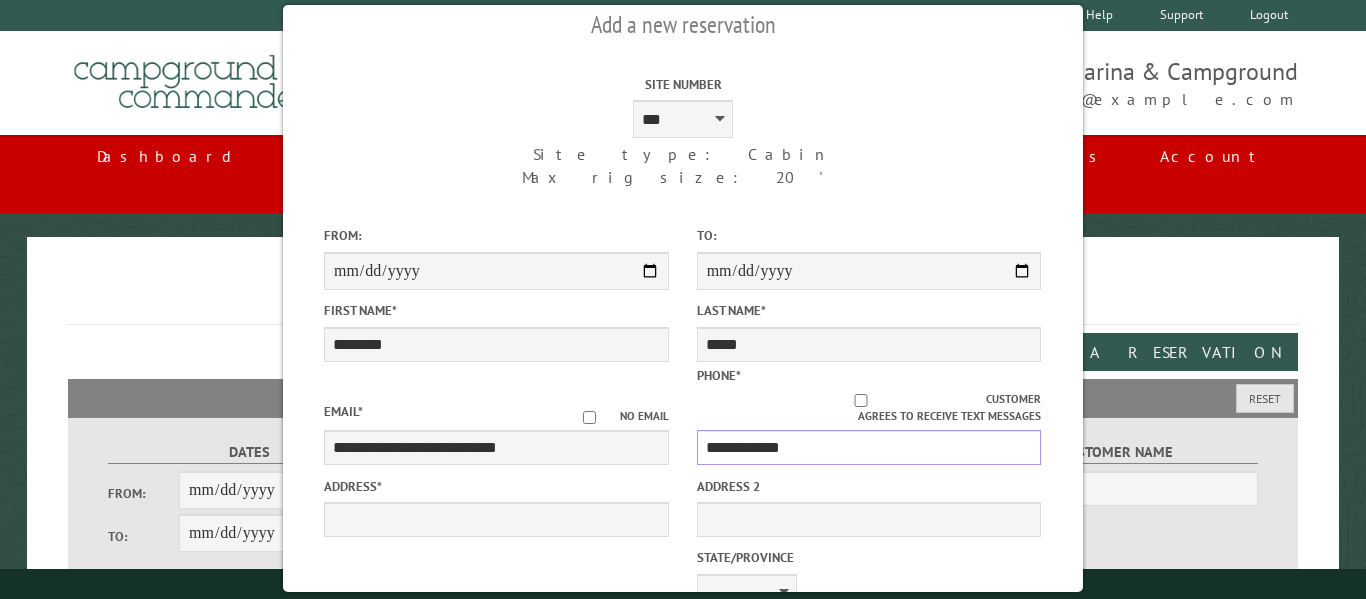 type on "**********" 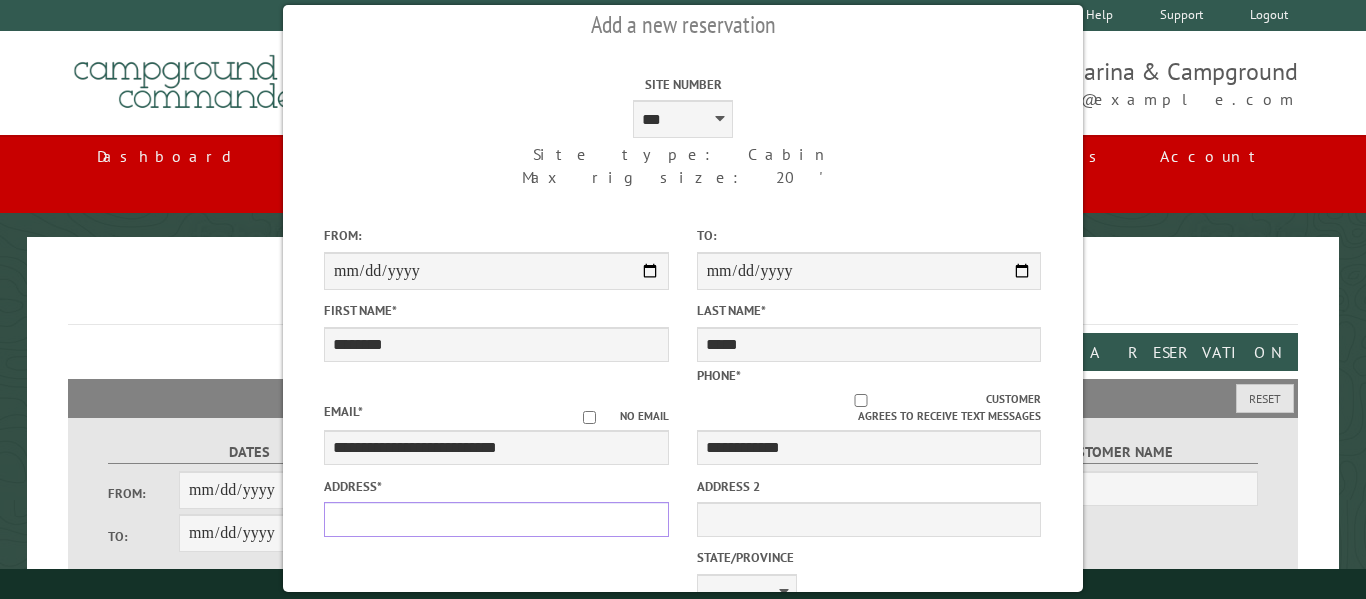 click on "Address *" at bounding box center (496, 519) 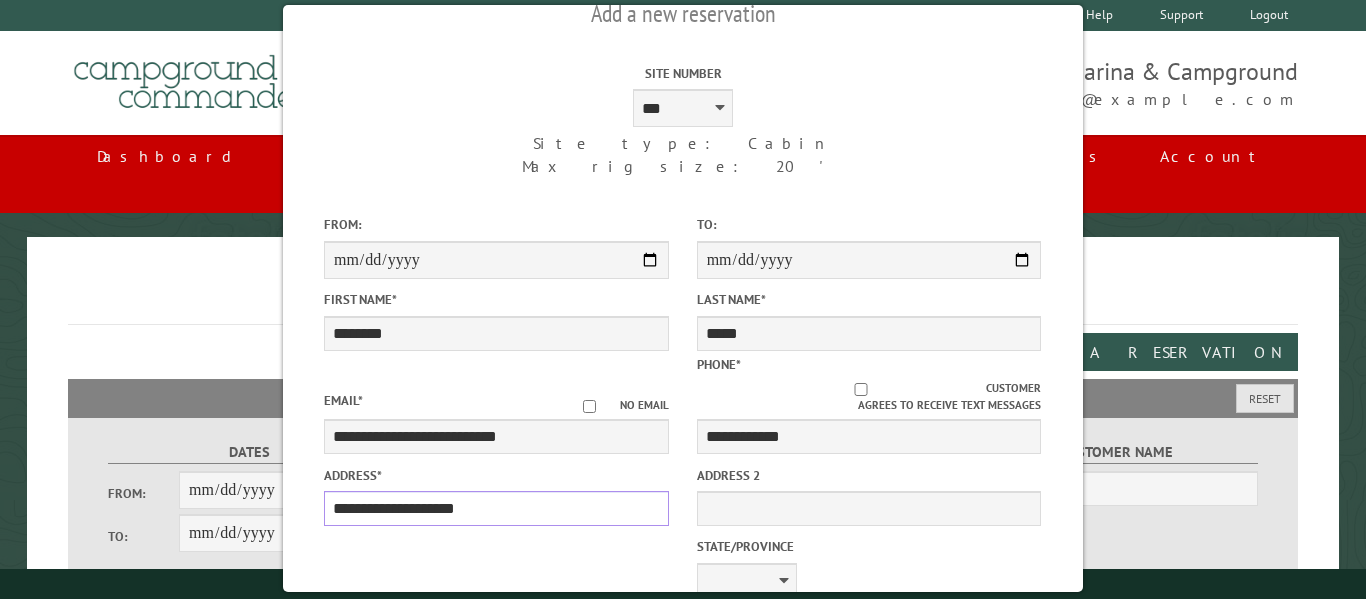 scroll, scrollTop: 62, scrollLeft: 0, axis: vertical 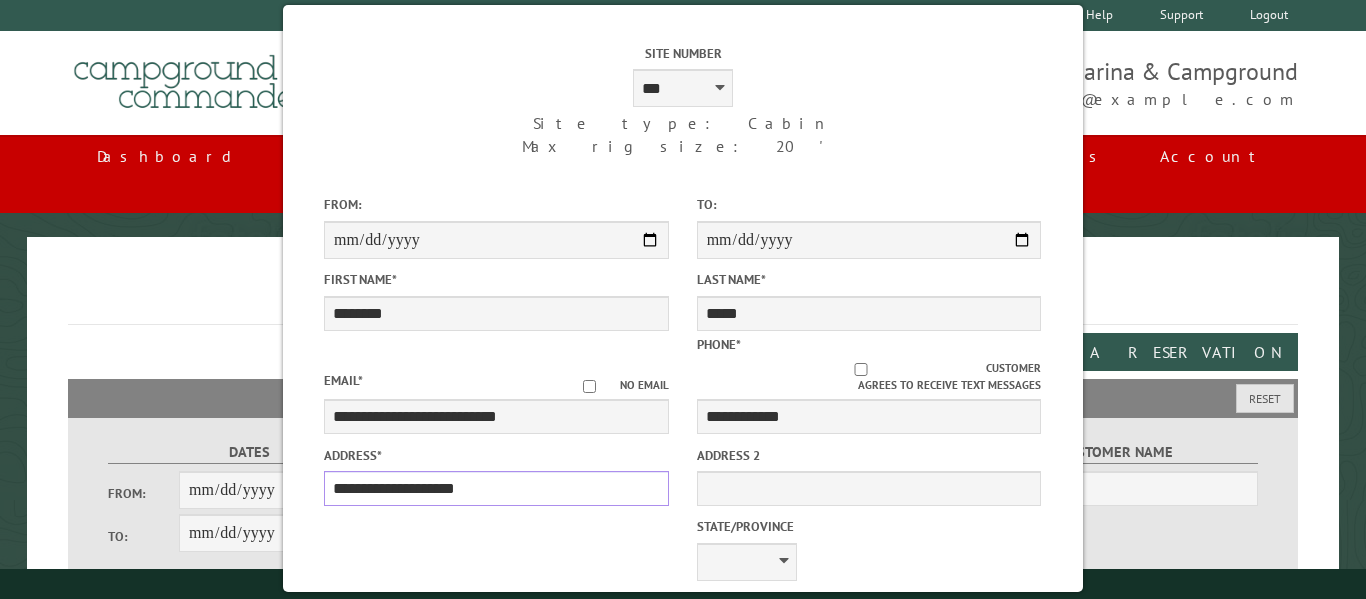 type on "**********" 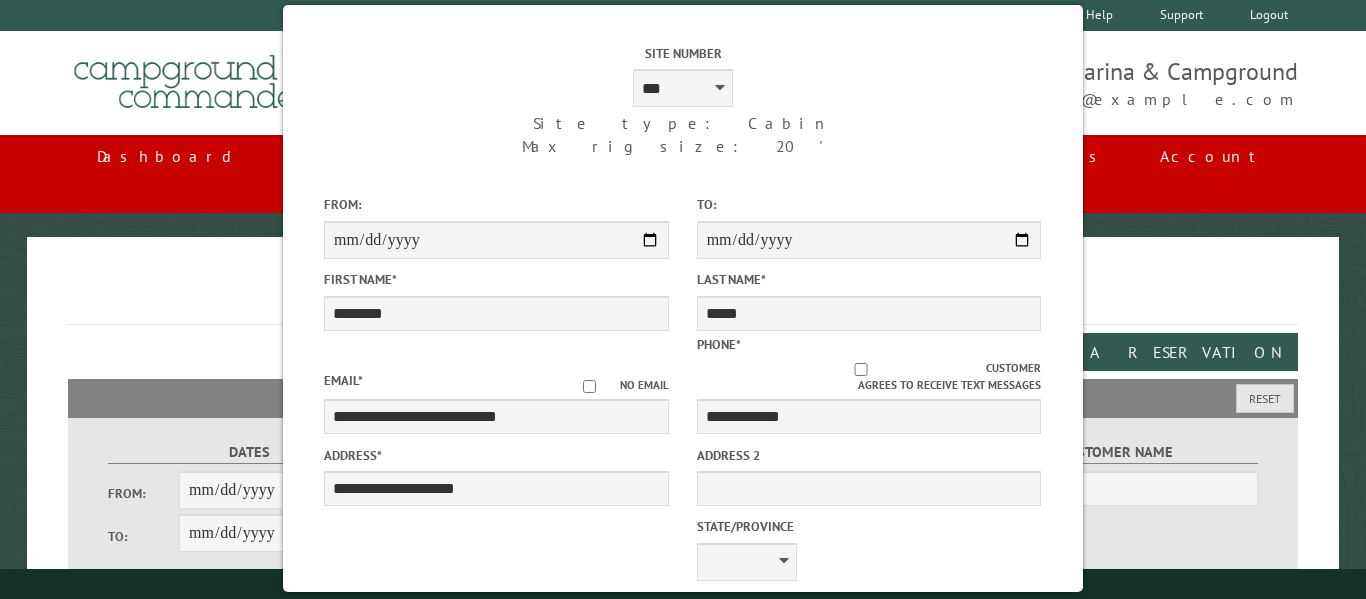 click on "Postal Code *" at bounding box center (779, 635) 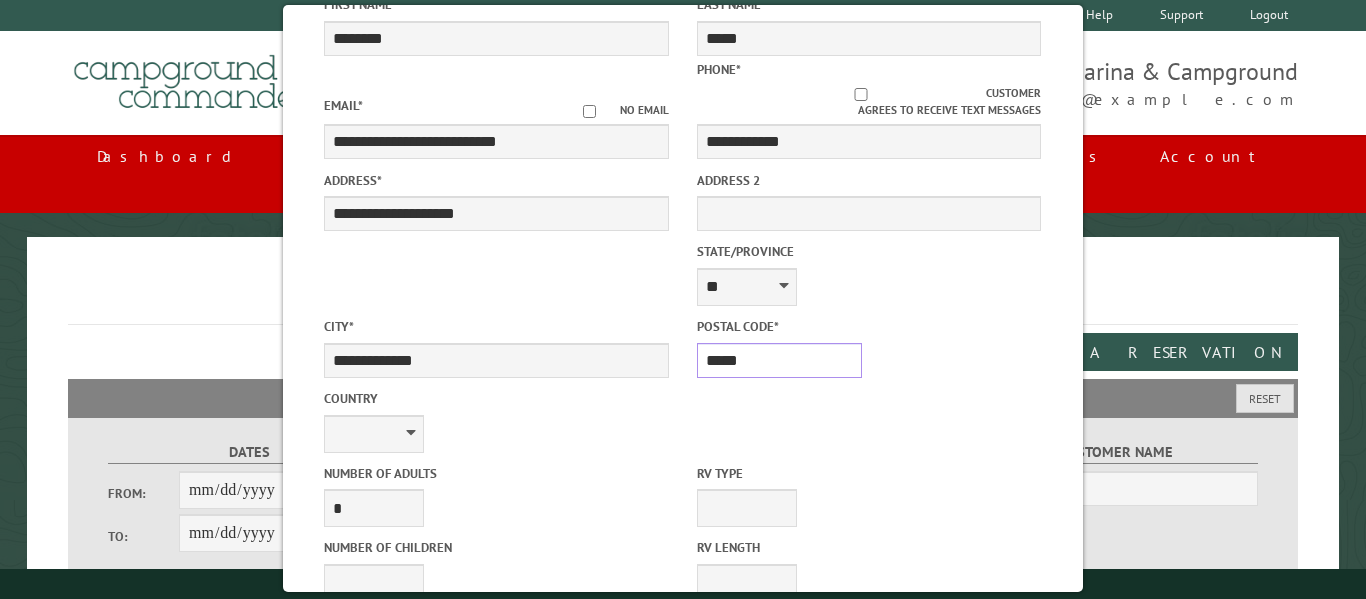 scroll, scrollTop: 389, scrollLeft: 0, axis: vertical 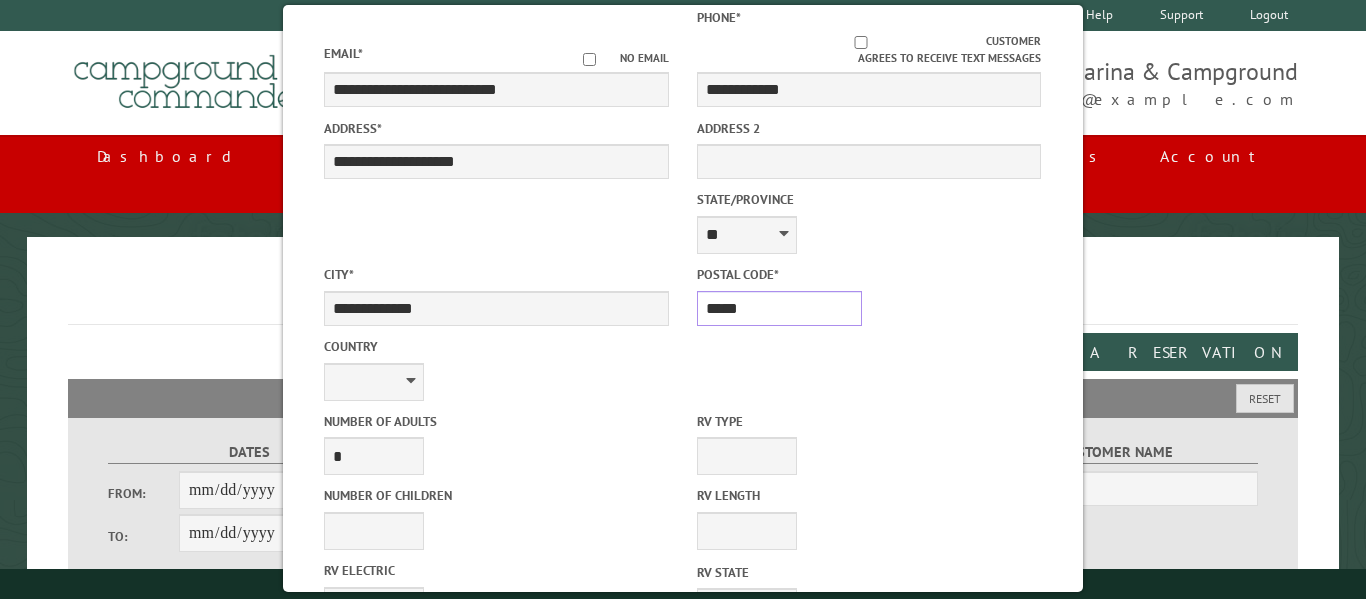 type on "*****" 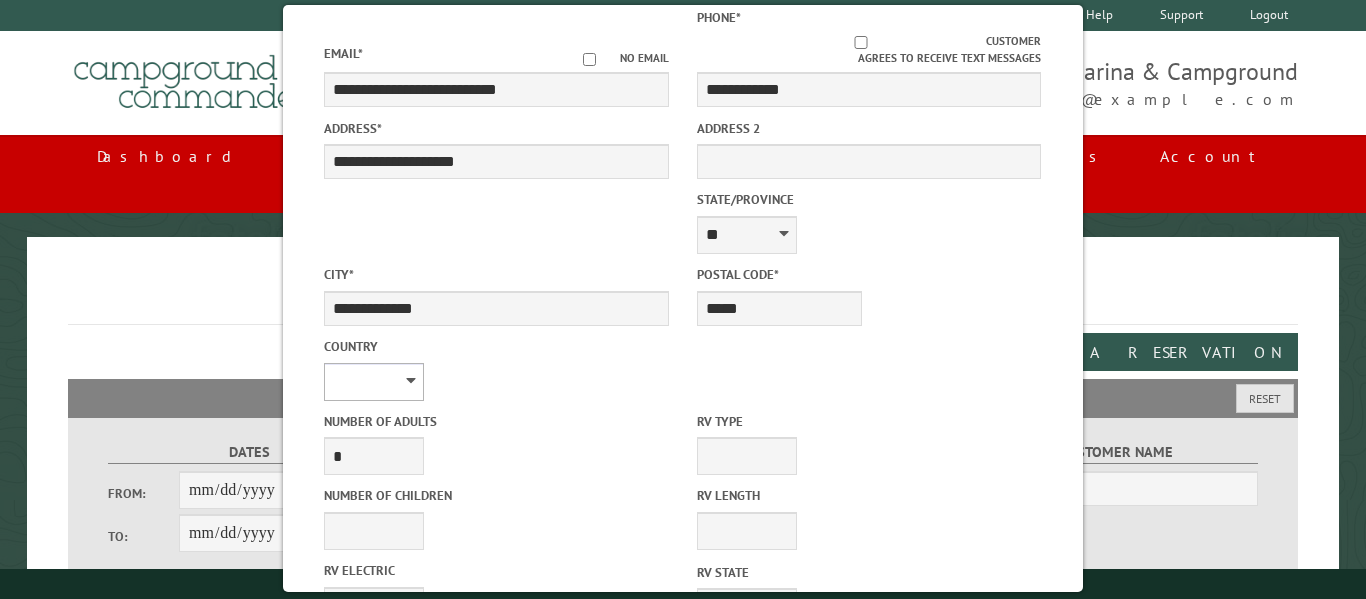 click on "**********" at bounding box center (374, 382) 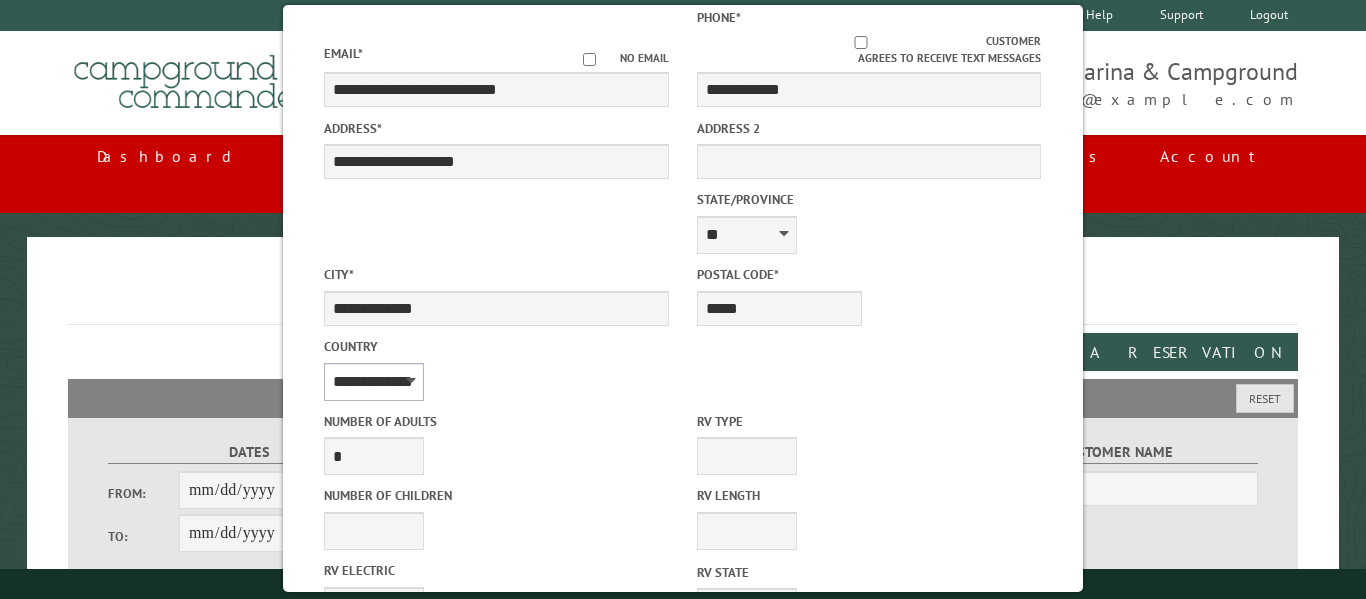 click on "**********" at bounding box center [374, 382] 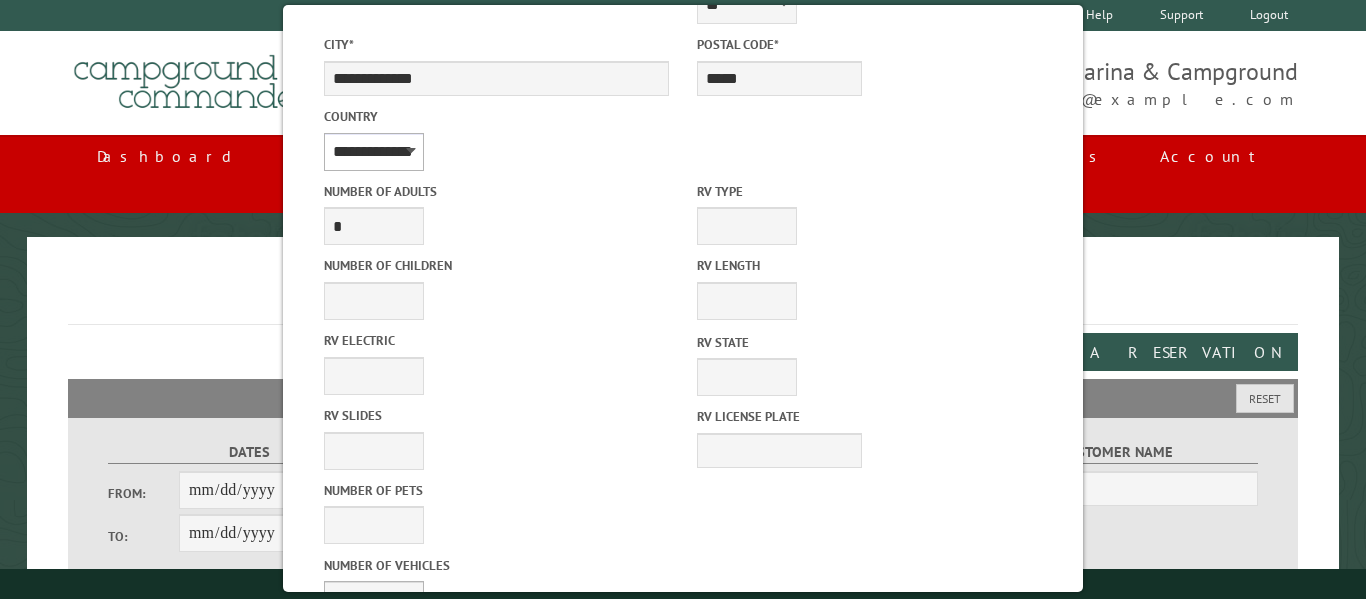 scroll, scrollTop: 628, scrollLeft: 0, axis: vertical 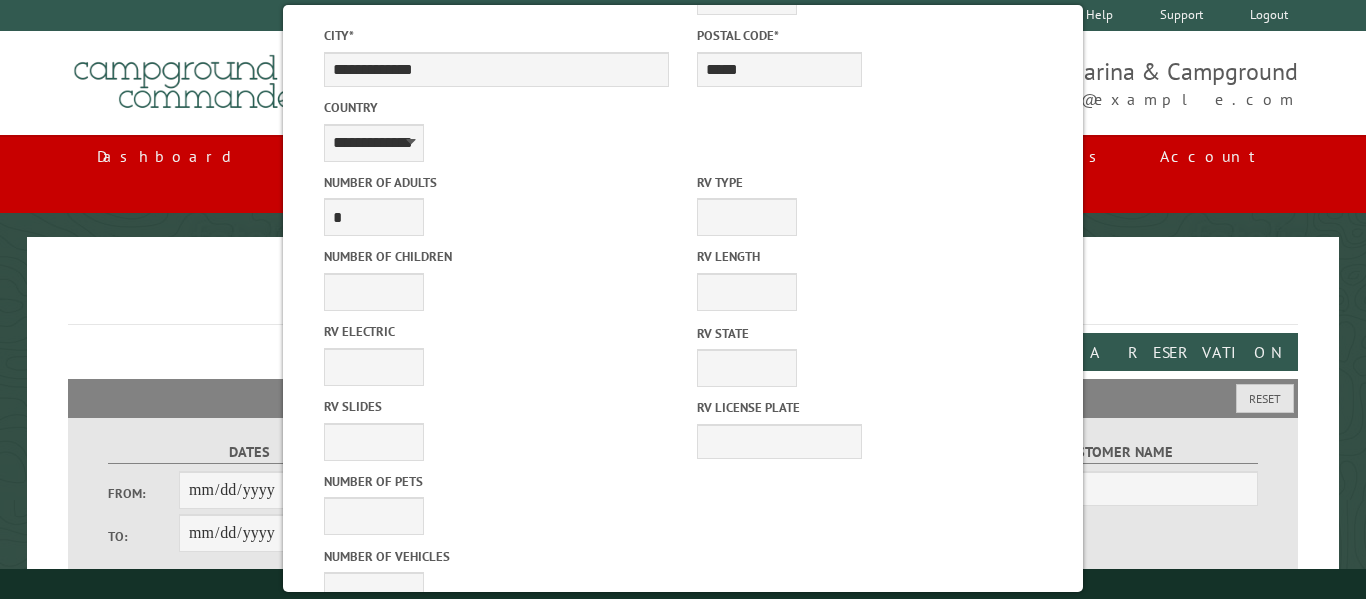 click on "******" at bounding box center [869, 731] 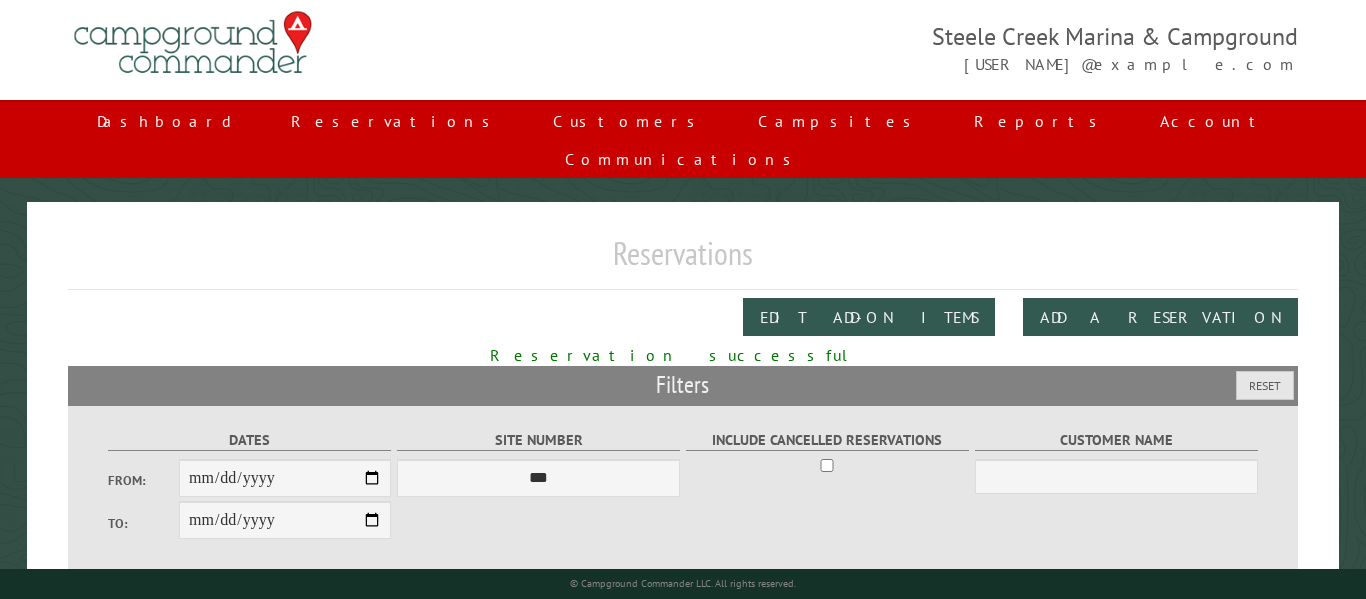 scroll, scrollTop: 58, scrollLeft: 0, axis: vertical 